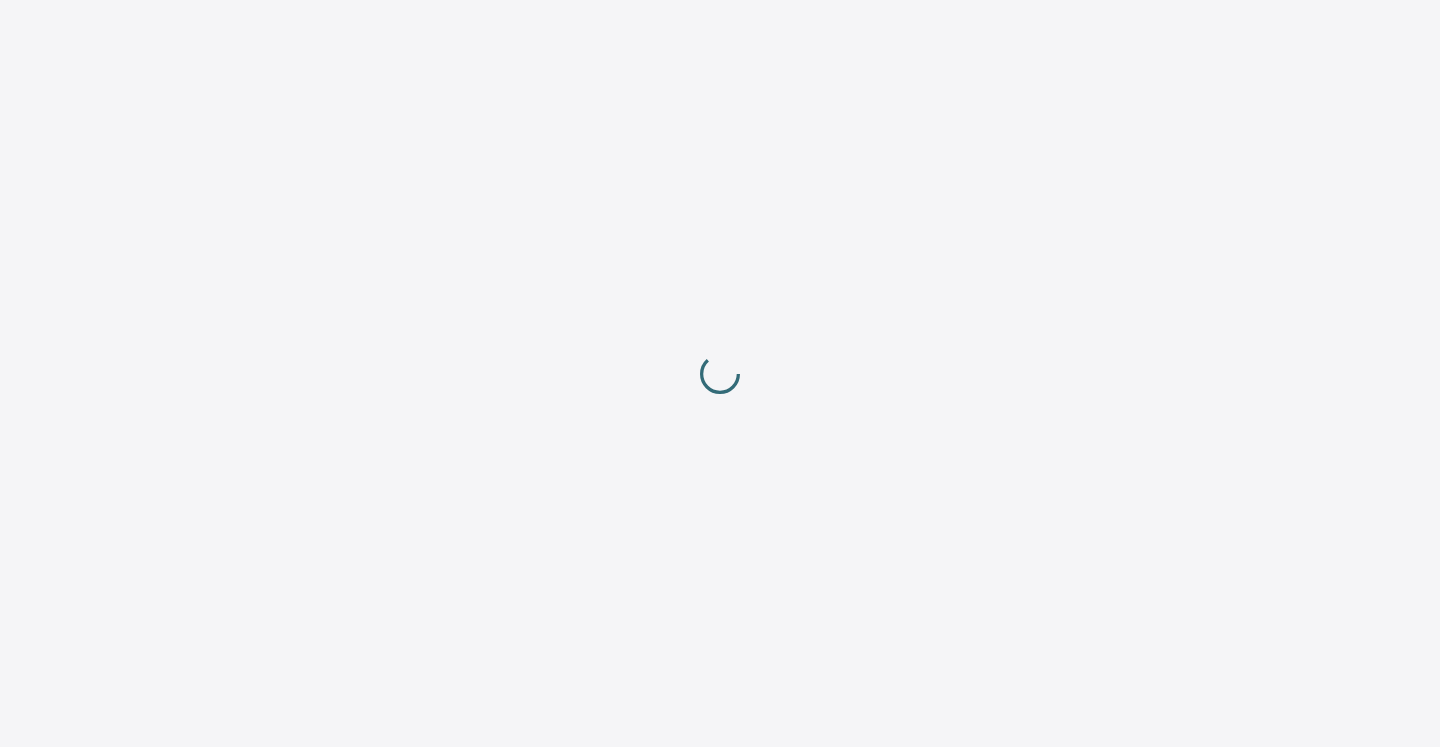 scroll, scrollTop: 0, scrollLeft: 0, axis: both 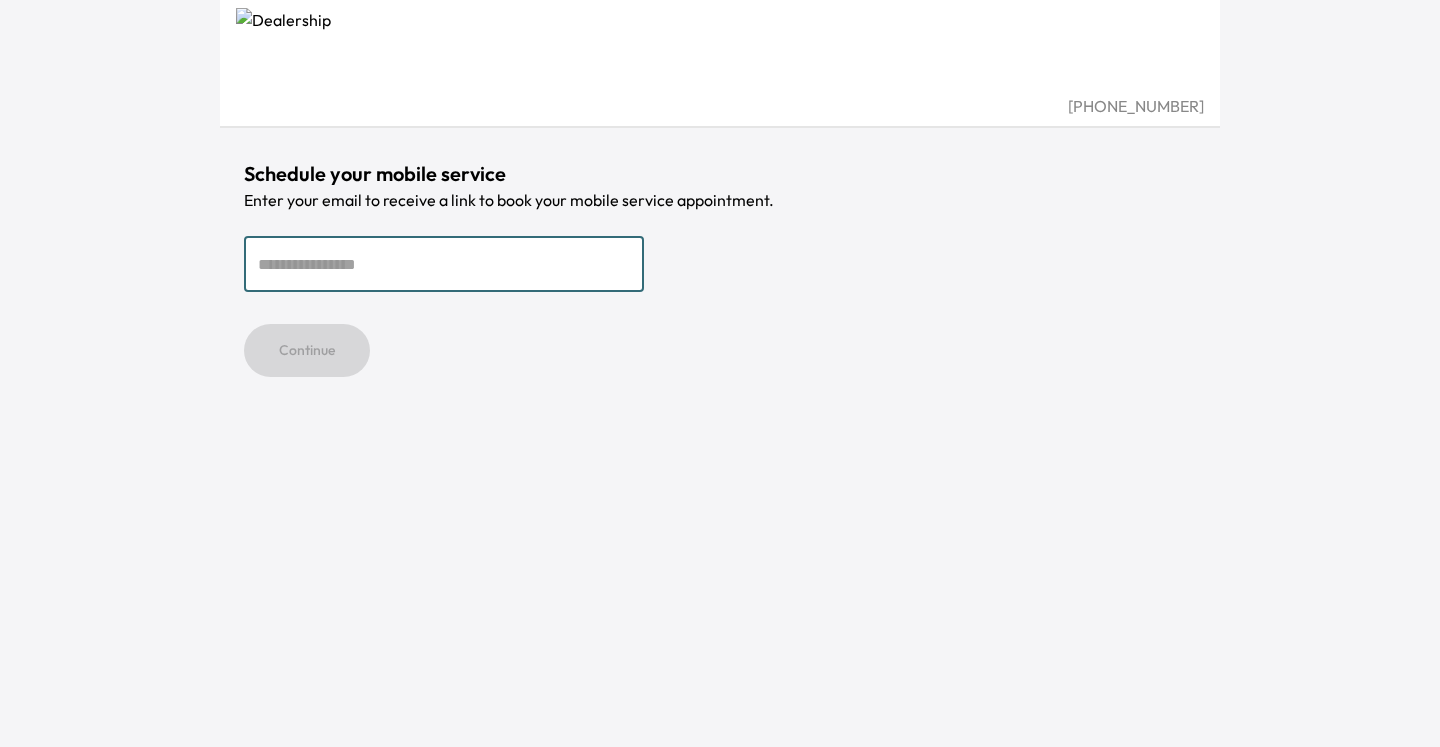 type on "*" 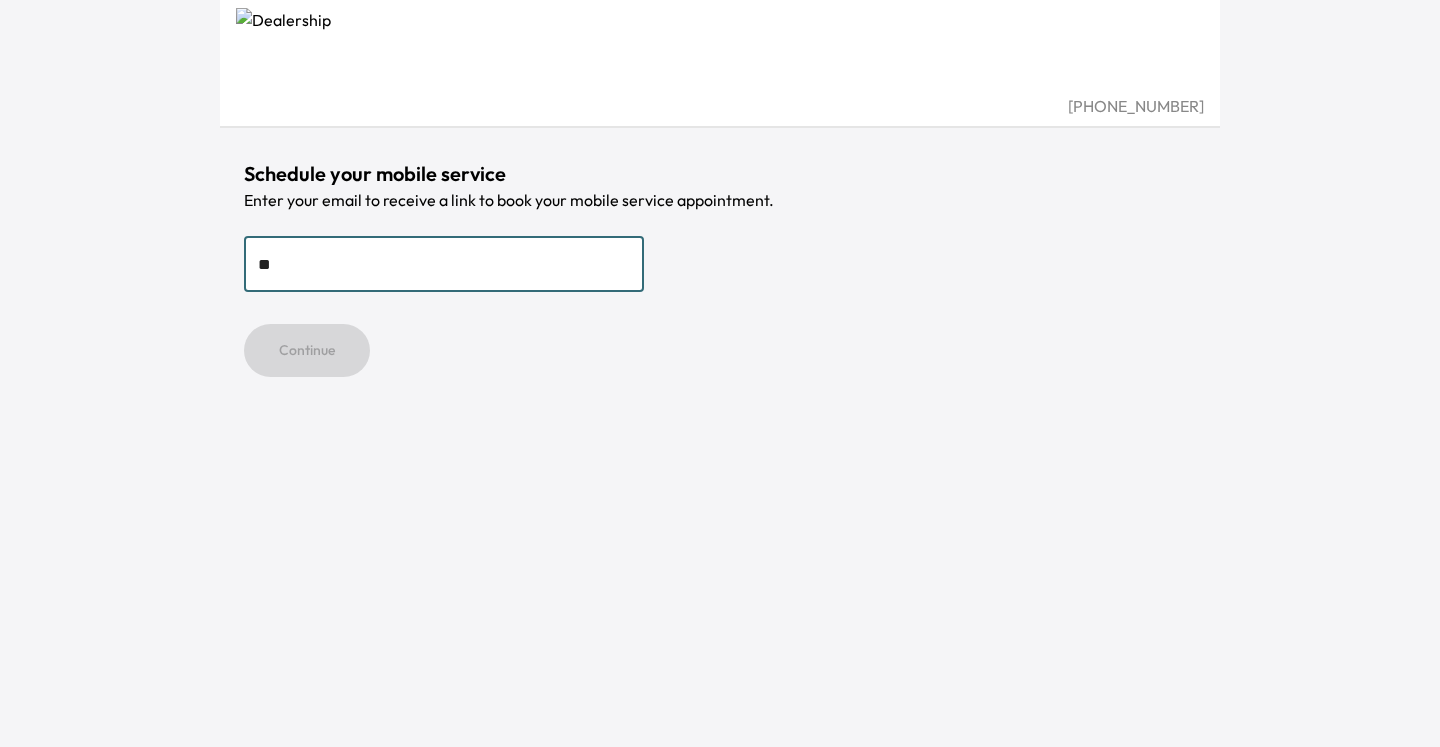 type on "*" 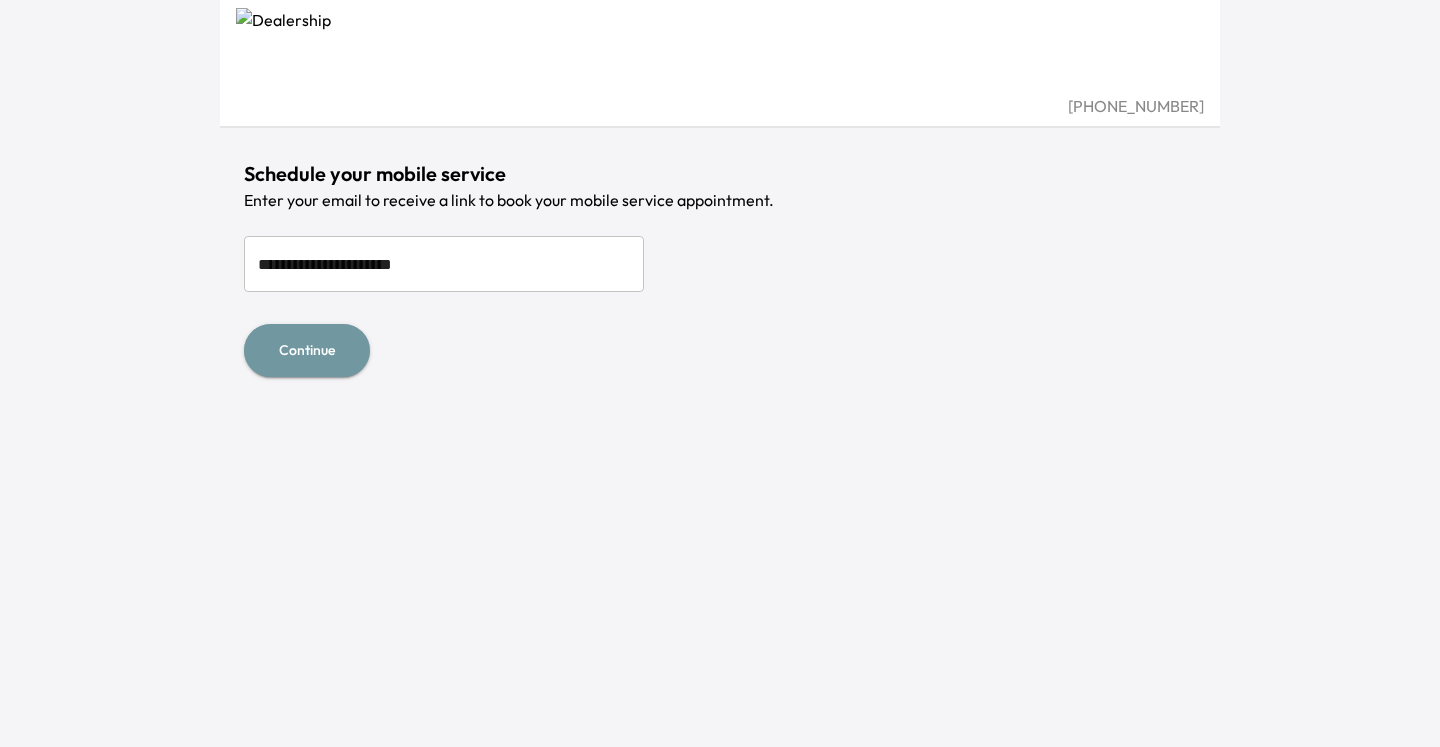 click on "Continue" at bounding box center [307, 350] 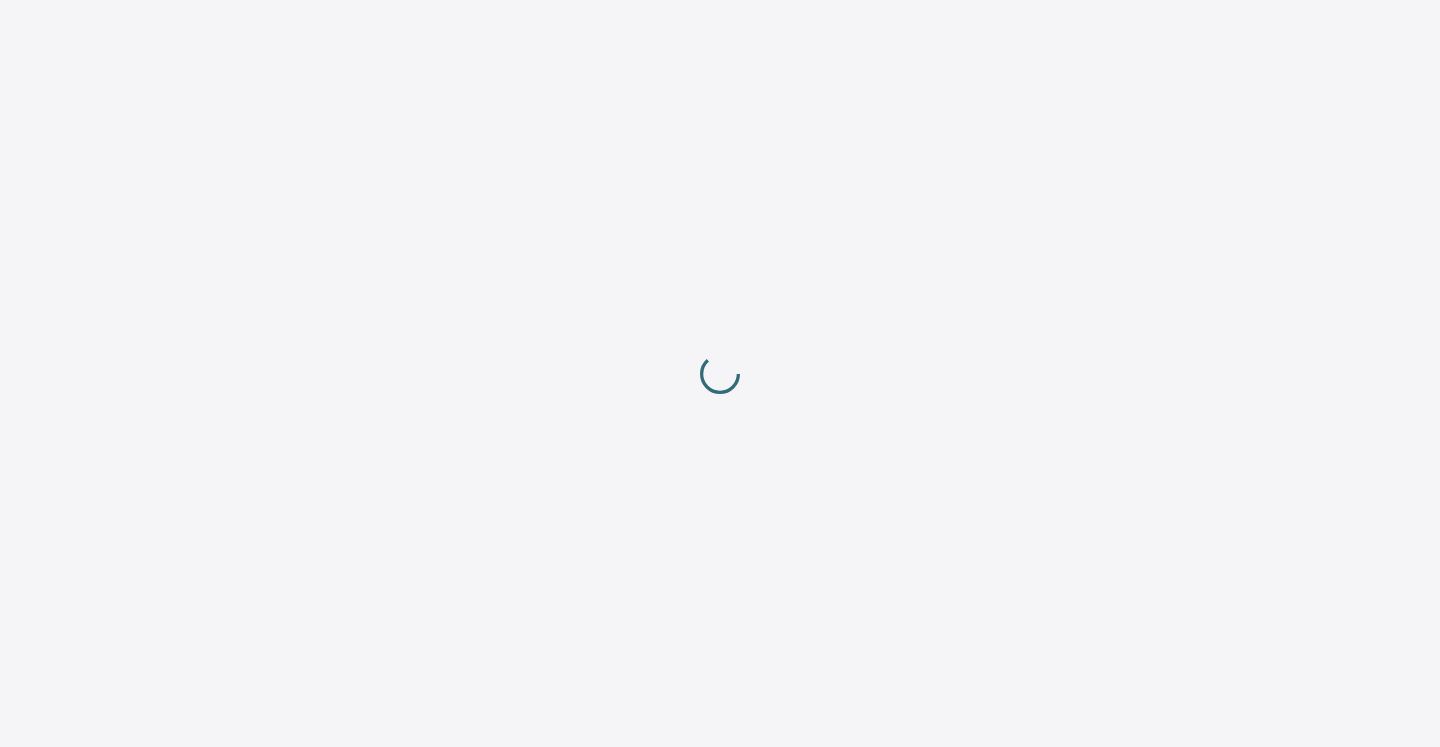 scroll, scrollTop: 0, scrollLeft: 0, axis: both 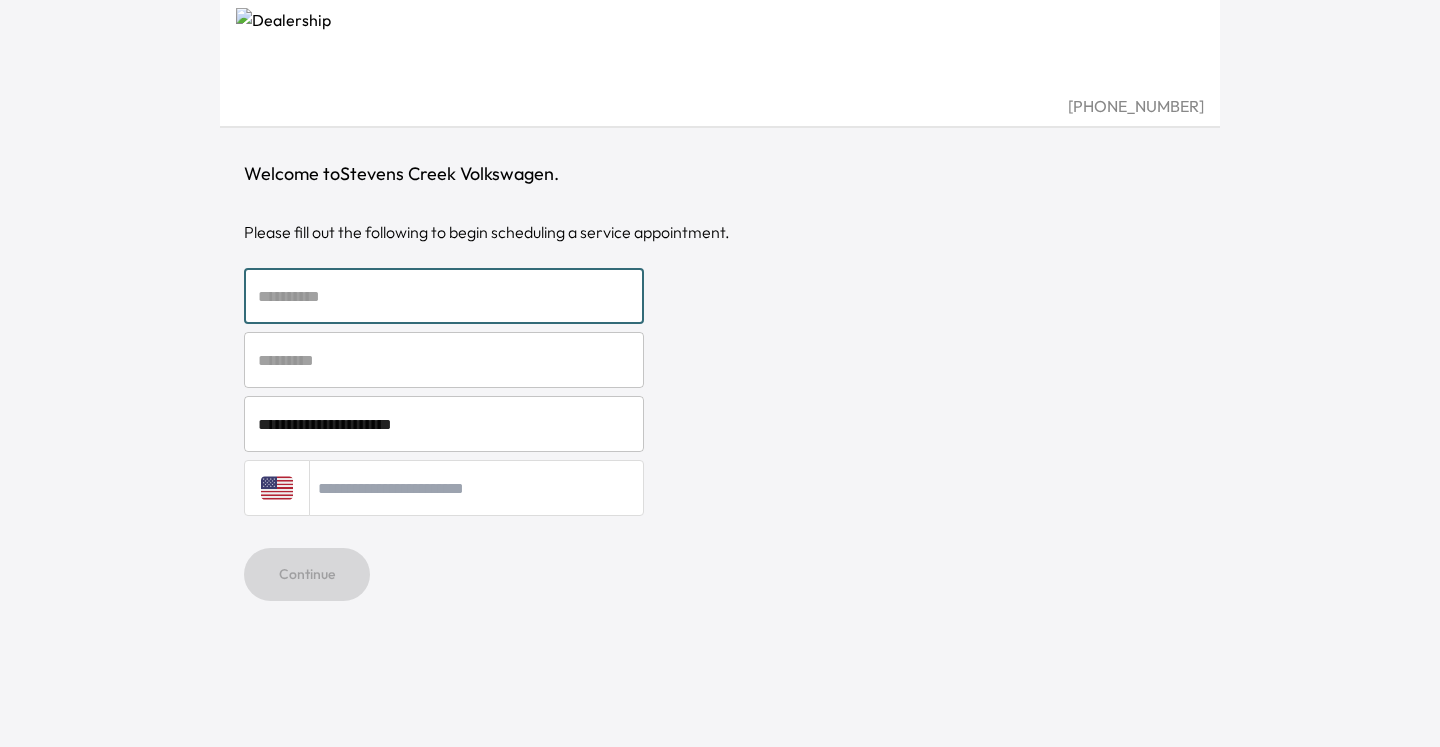 click at bounding box center (444, 296) 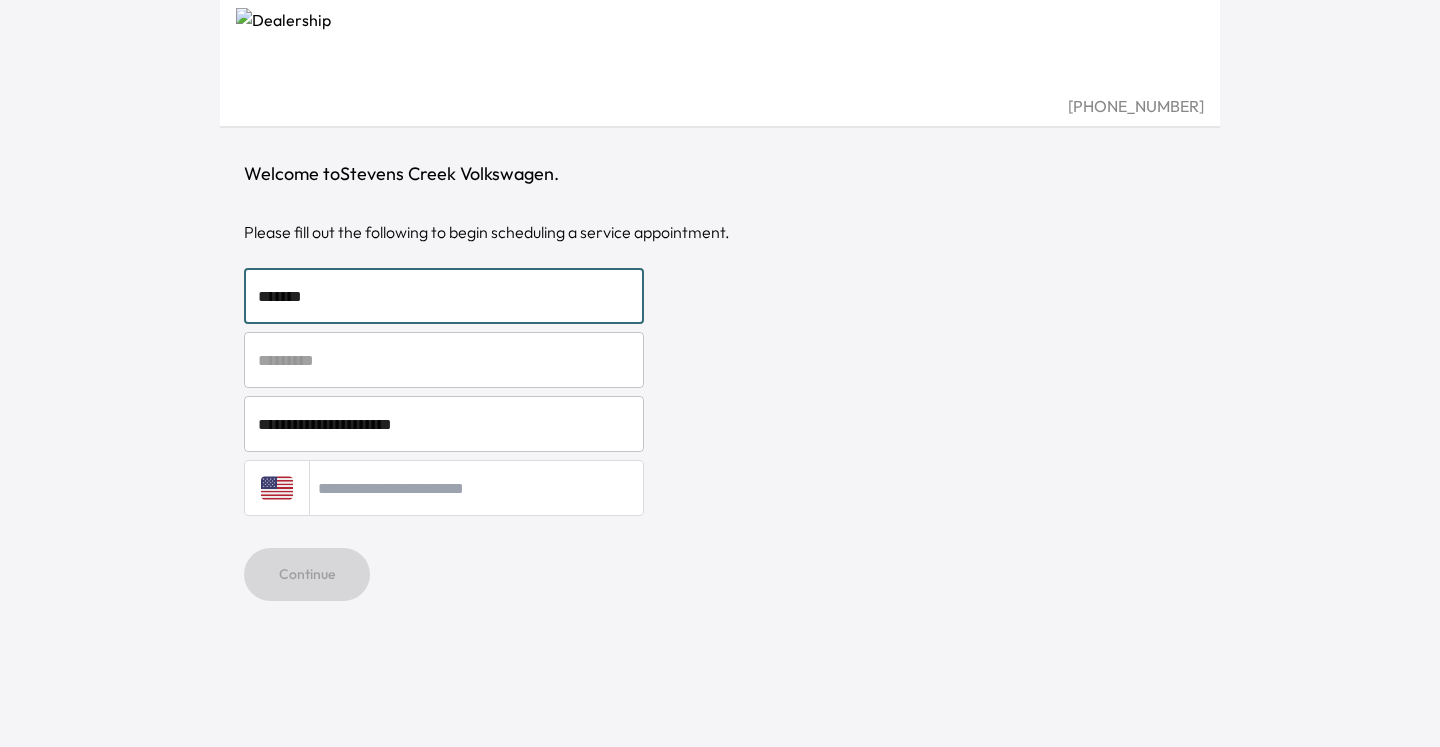 type on "****" 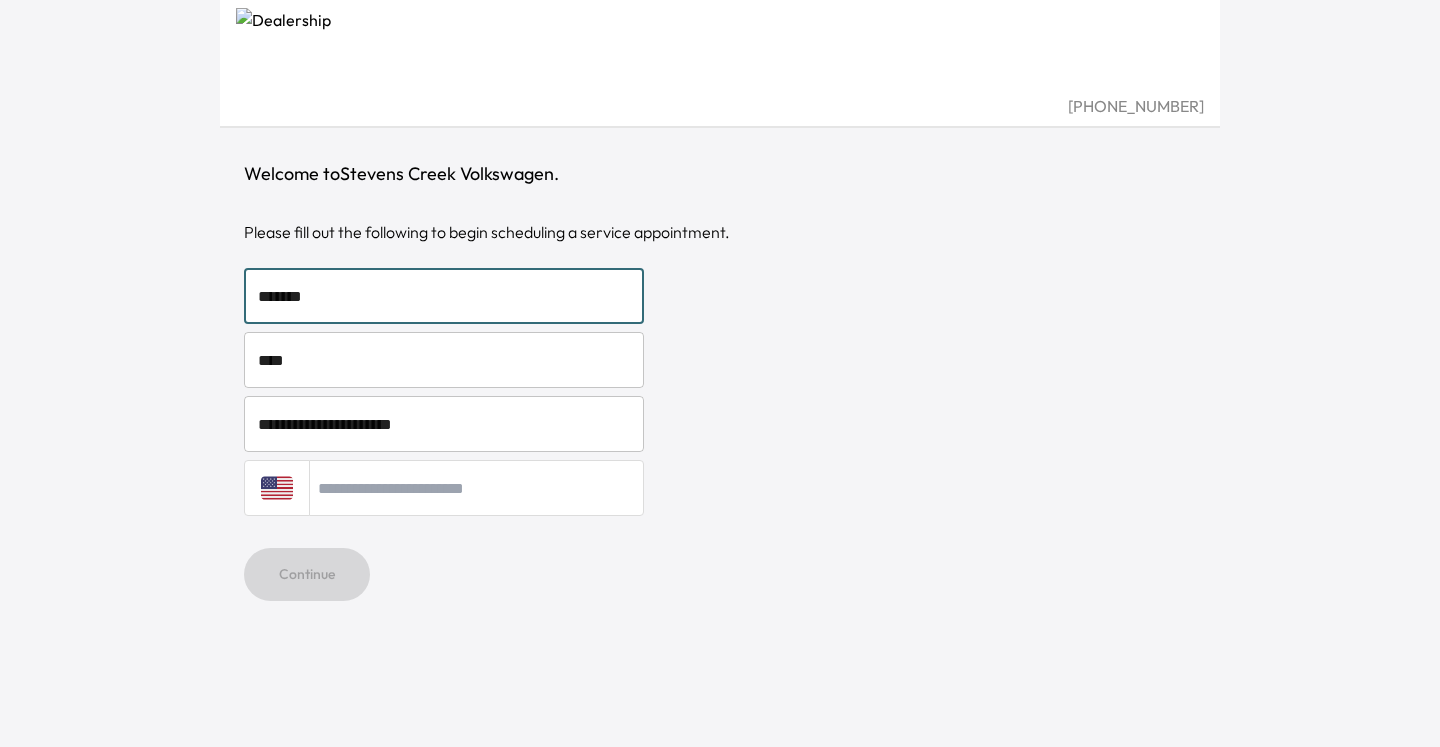 type on "**********" 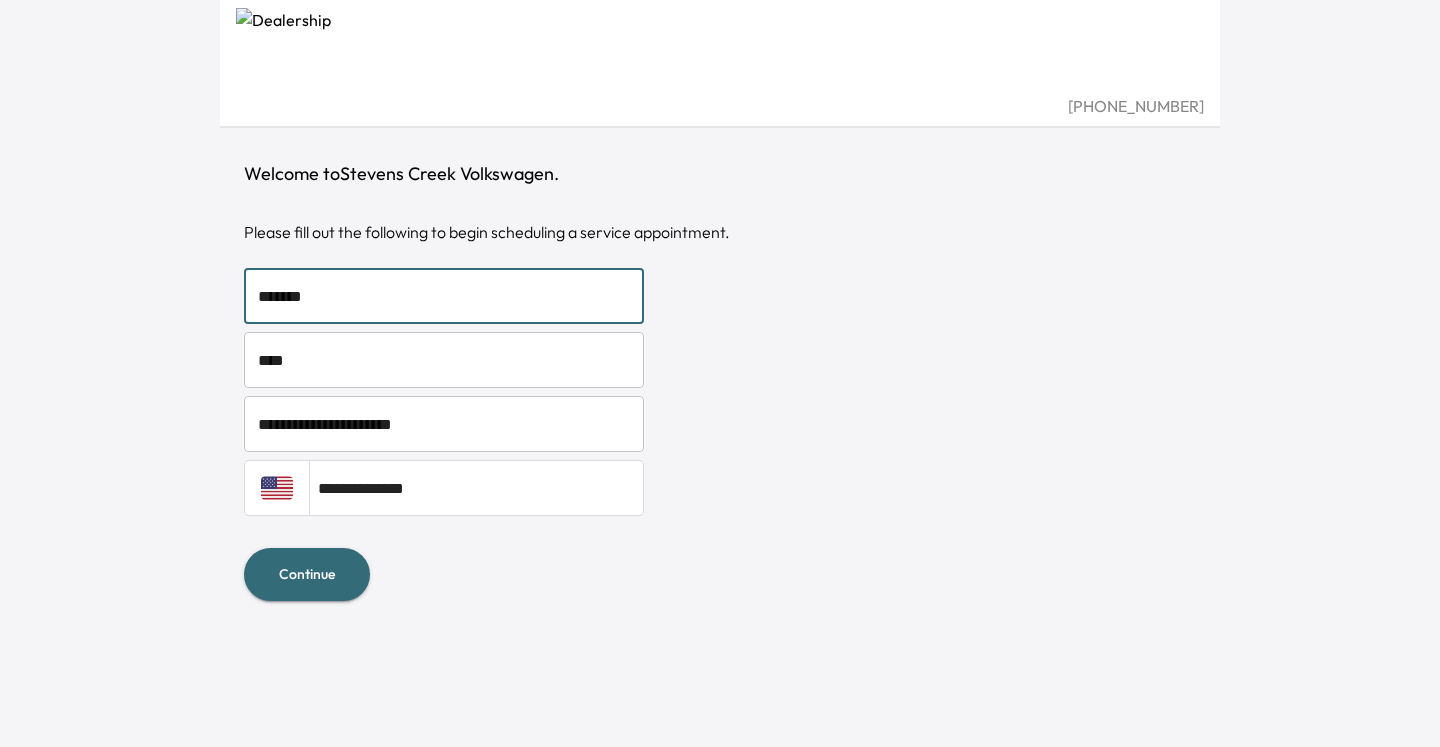 click on "Continue" at bounding box center [307, 574] 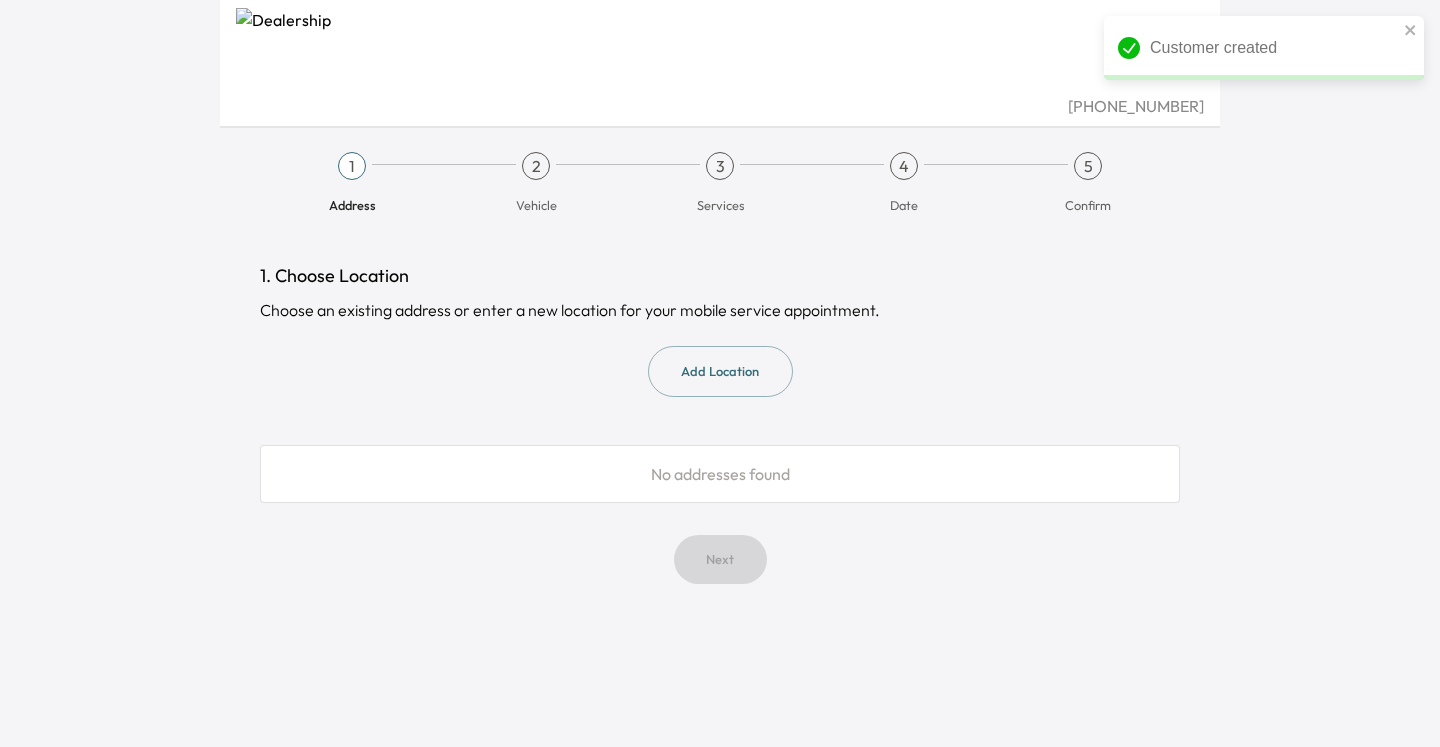 click on "Add Location" at bounding box center [720, 371] 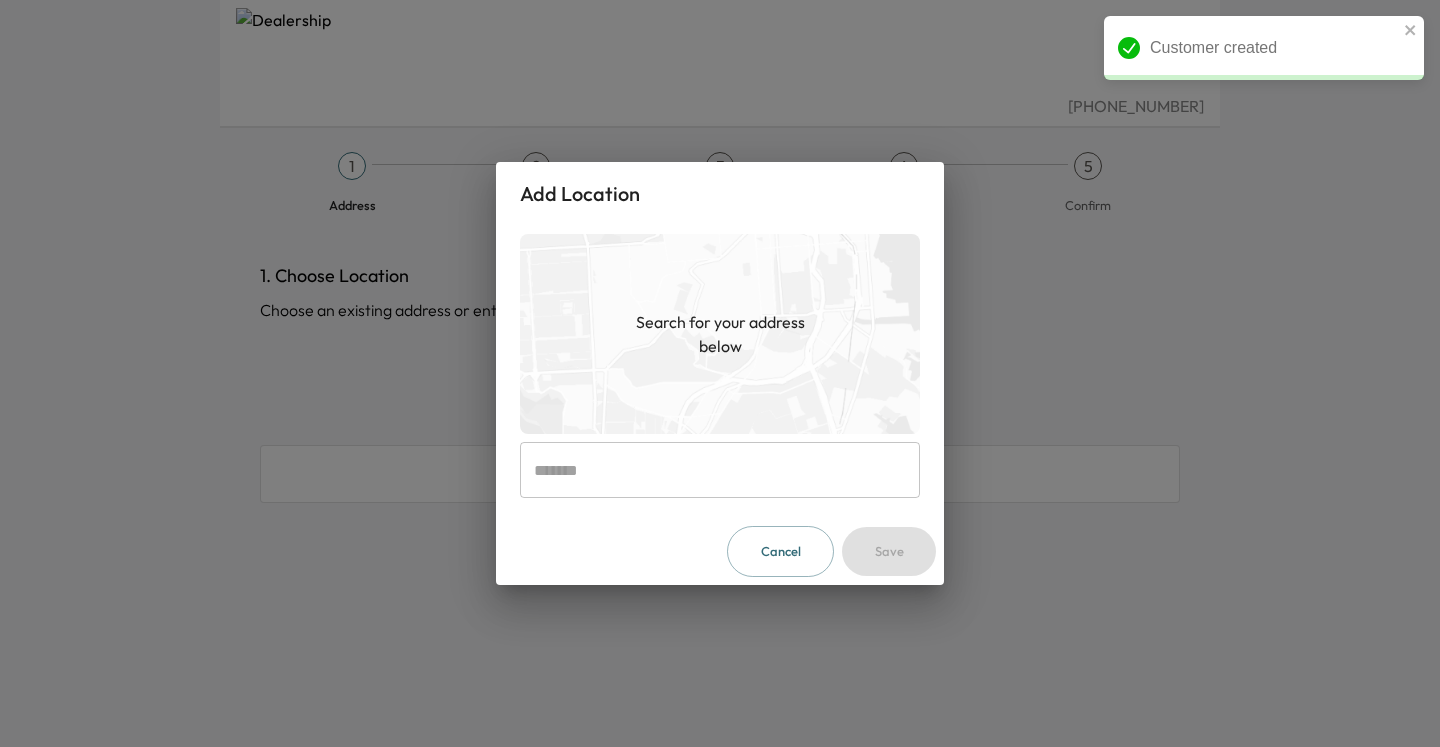 click at bounding box center (720, 470) 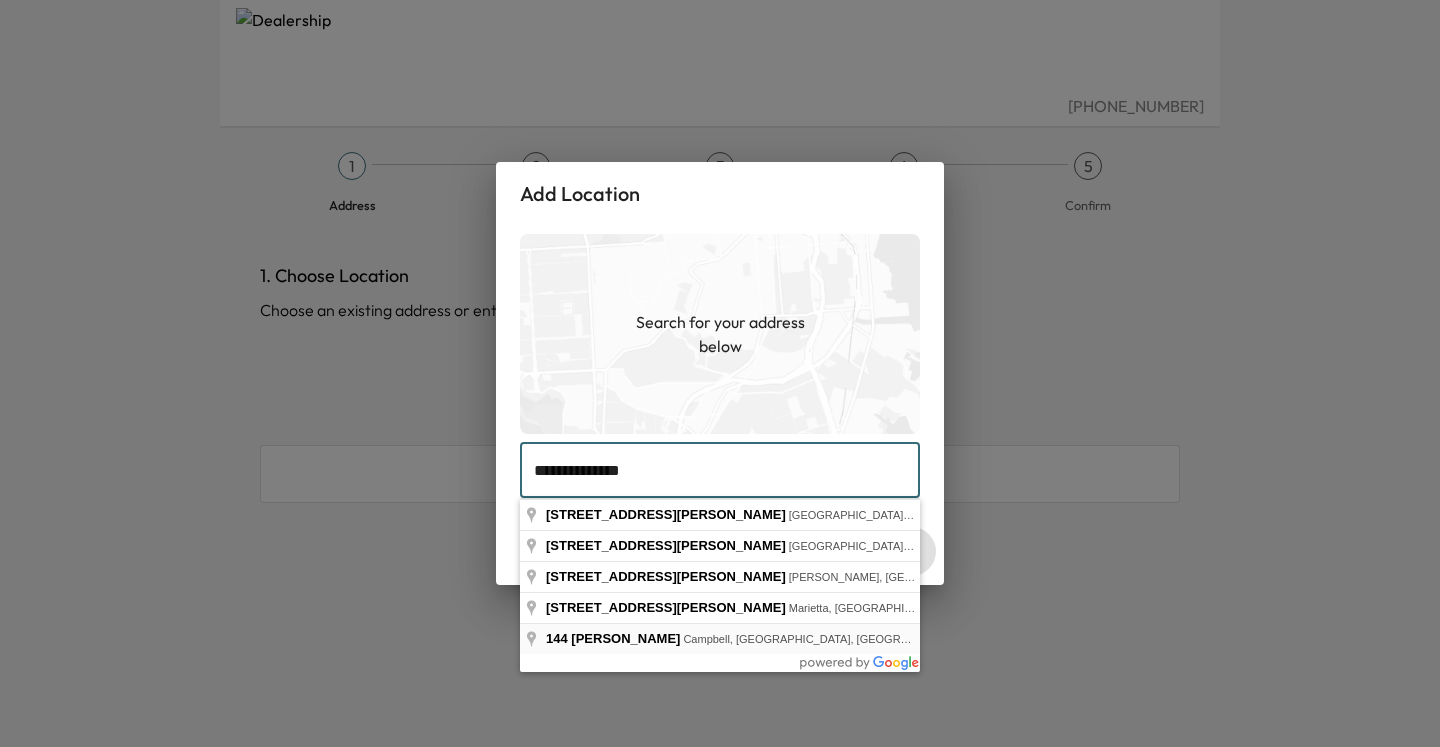 type on "**********" 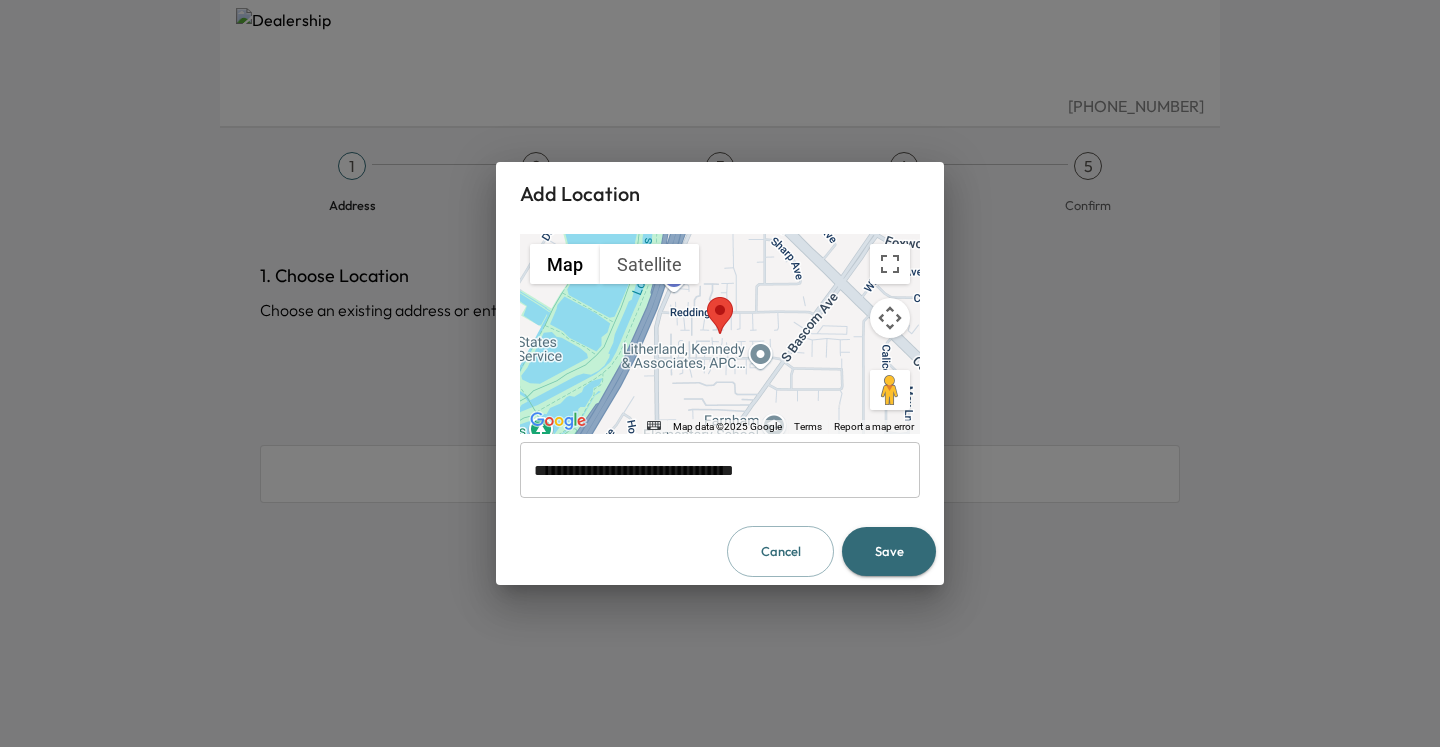click on "Save" at bounding box center [889, 551] 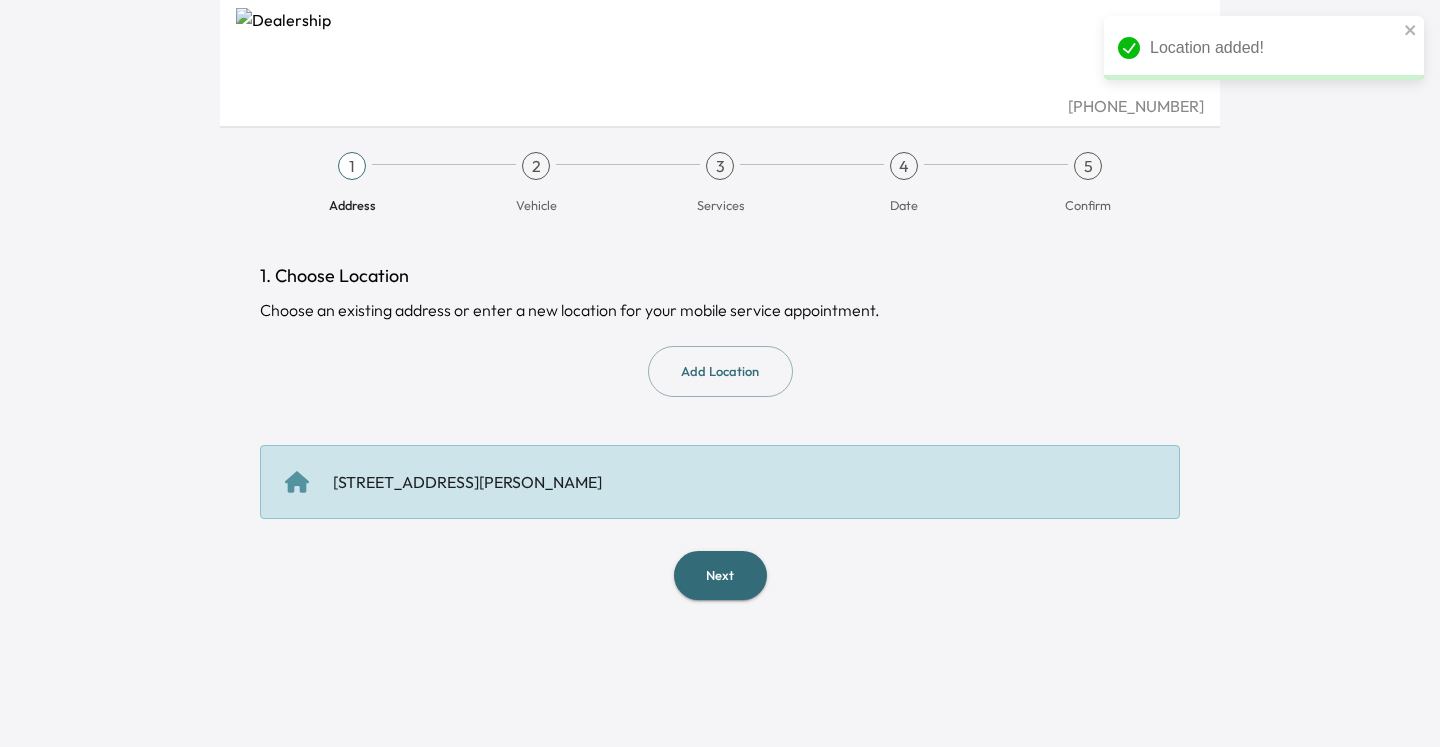 click on "Next" at bounding box center (720, 575) 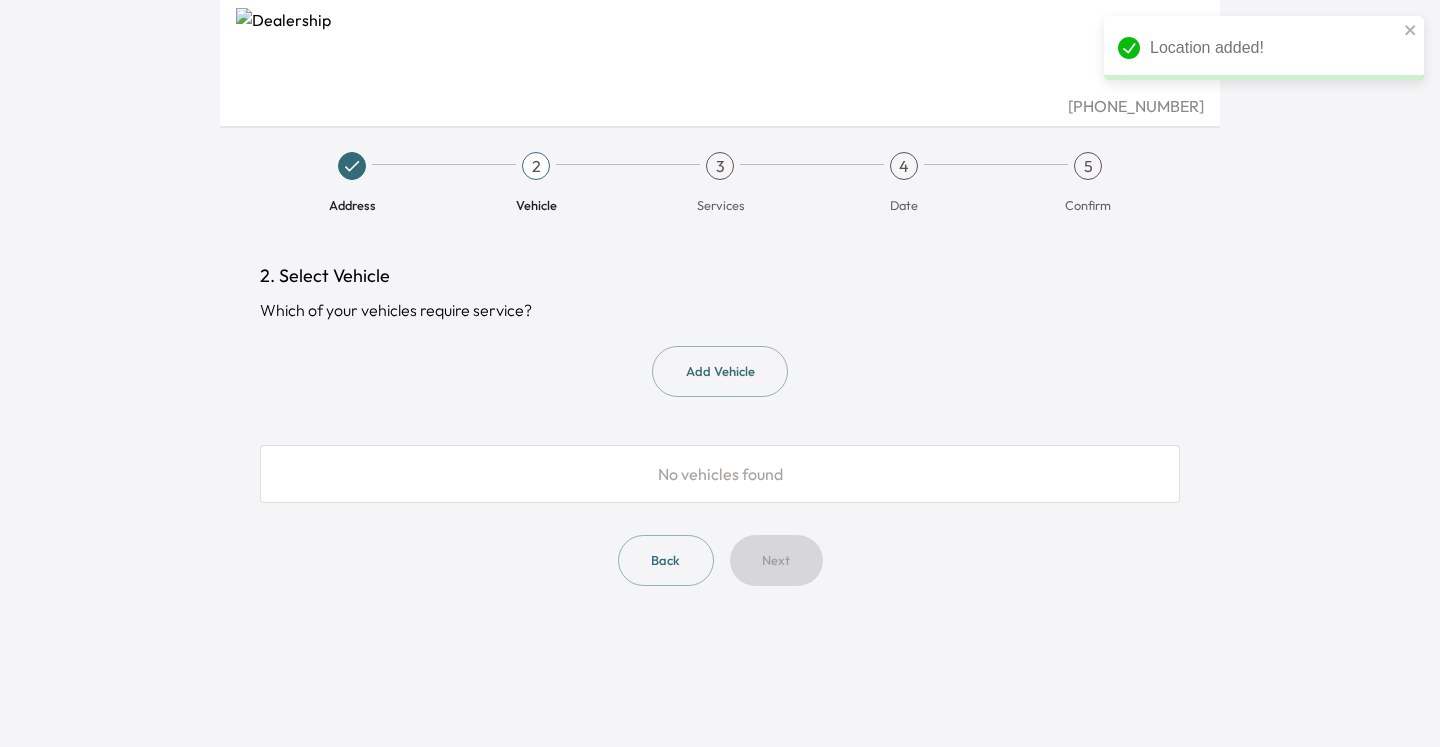 click on "Add Vehicle" at bounding box center (720, 371) 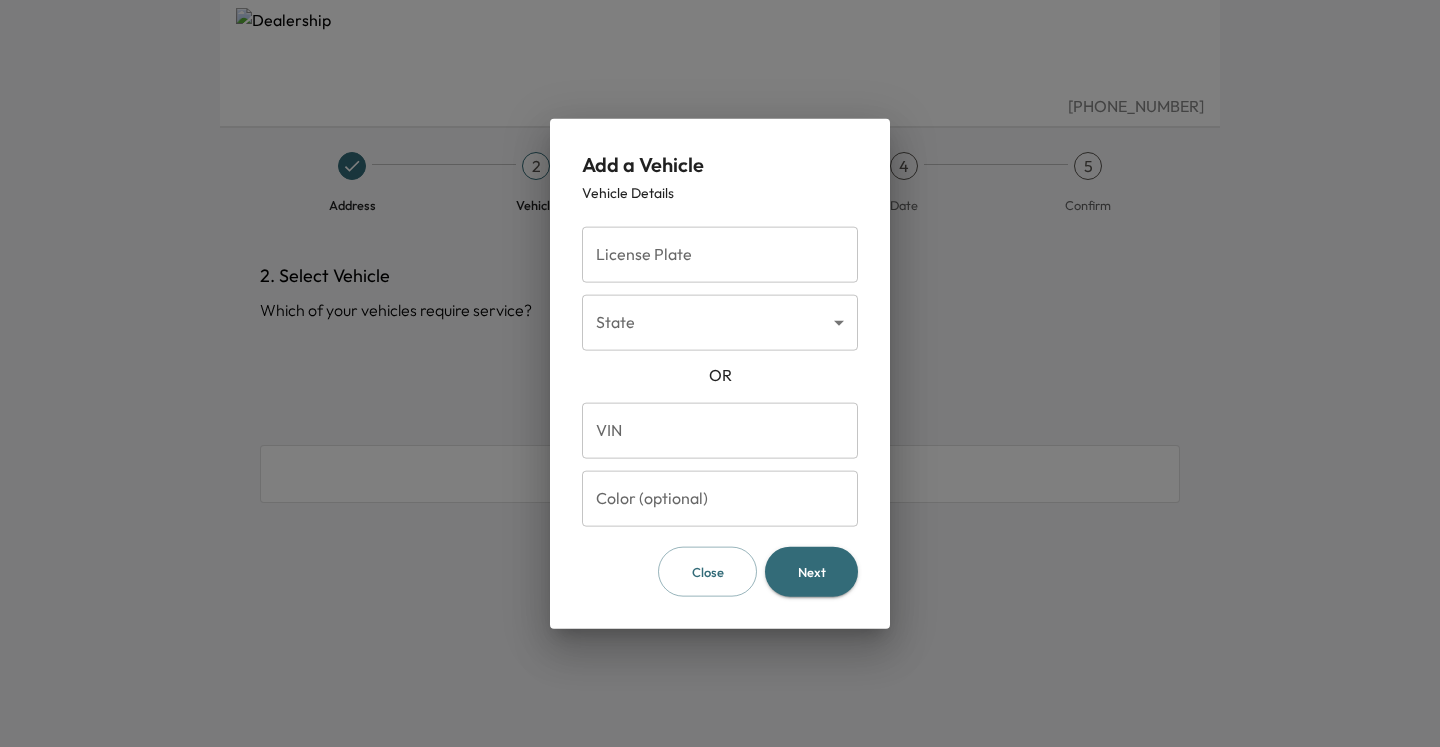 click on "License Plate" at bounding box center (720, 254) 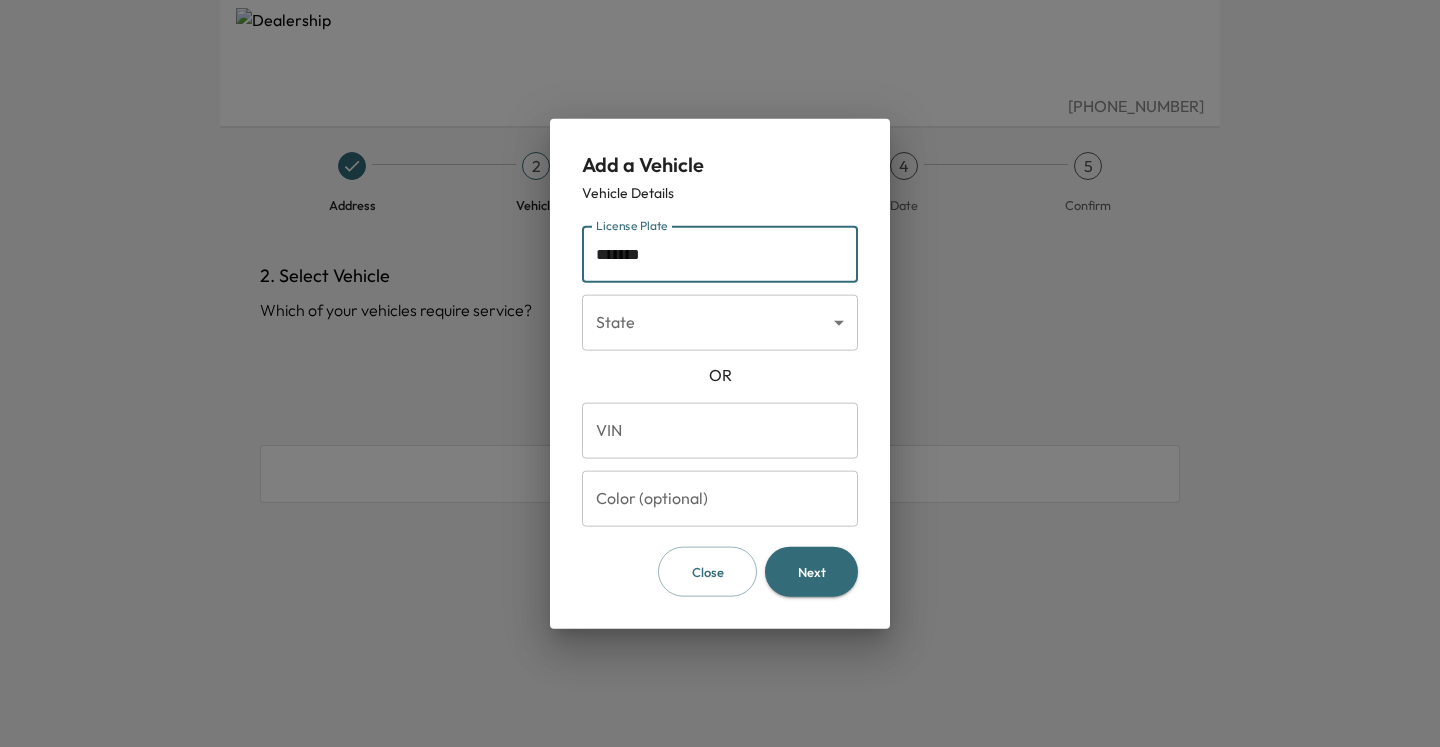 type on "*******" 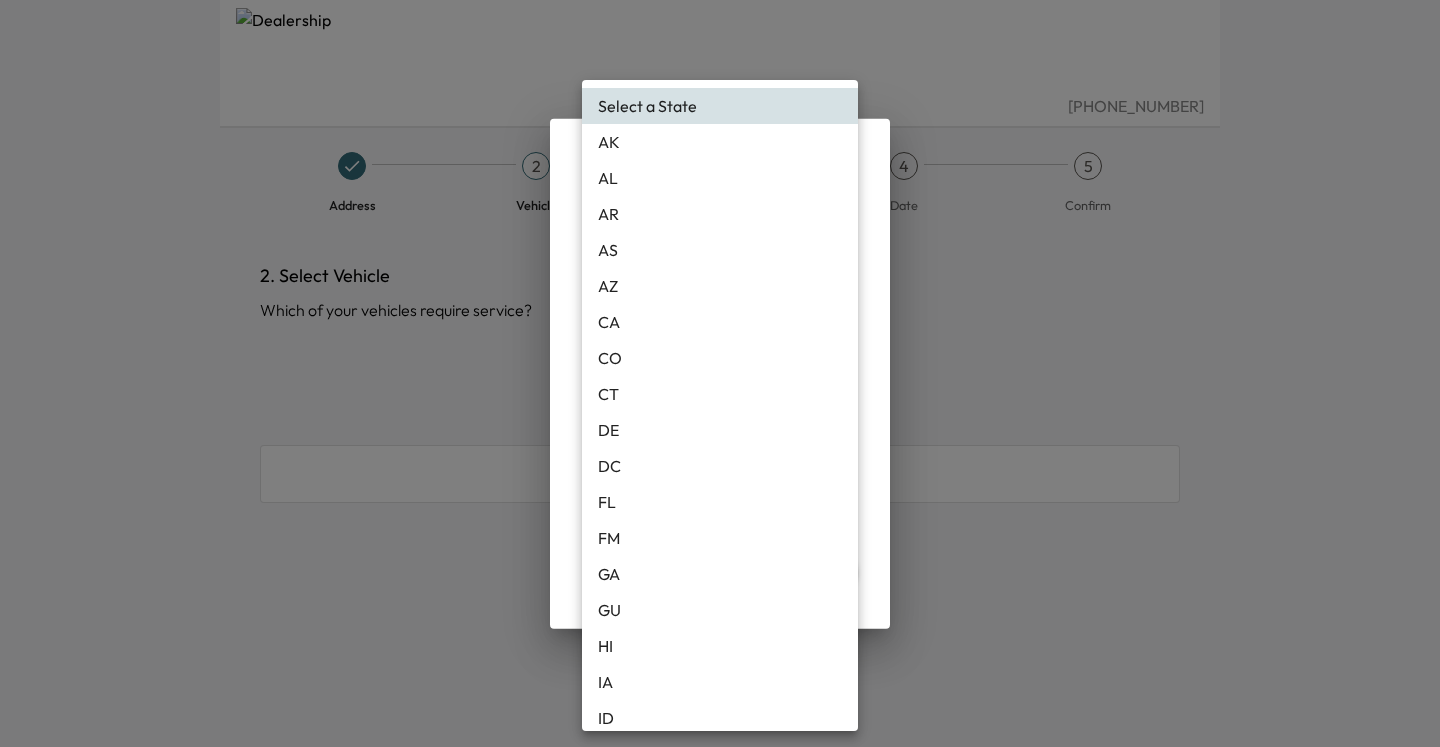 click on "CA" at bounding box center [720, 322] 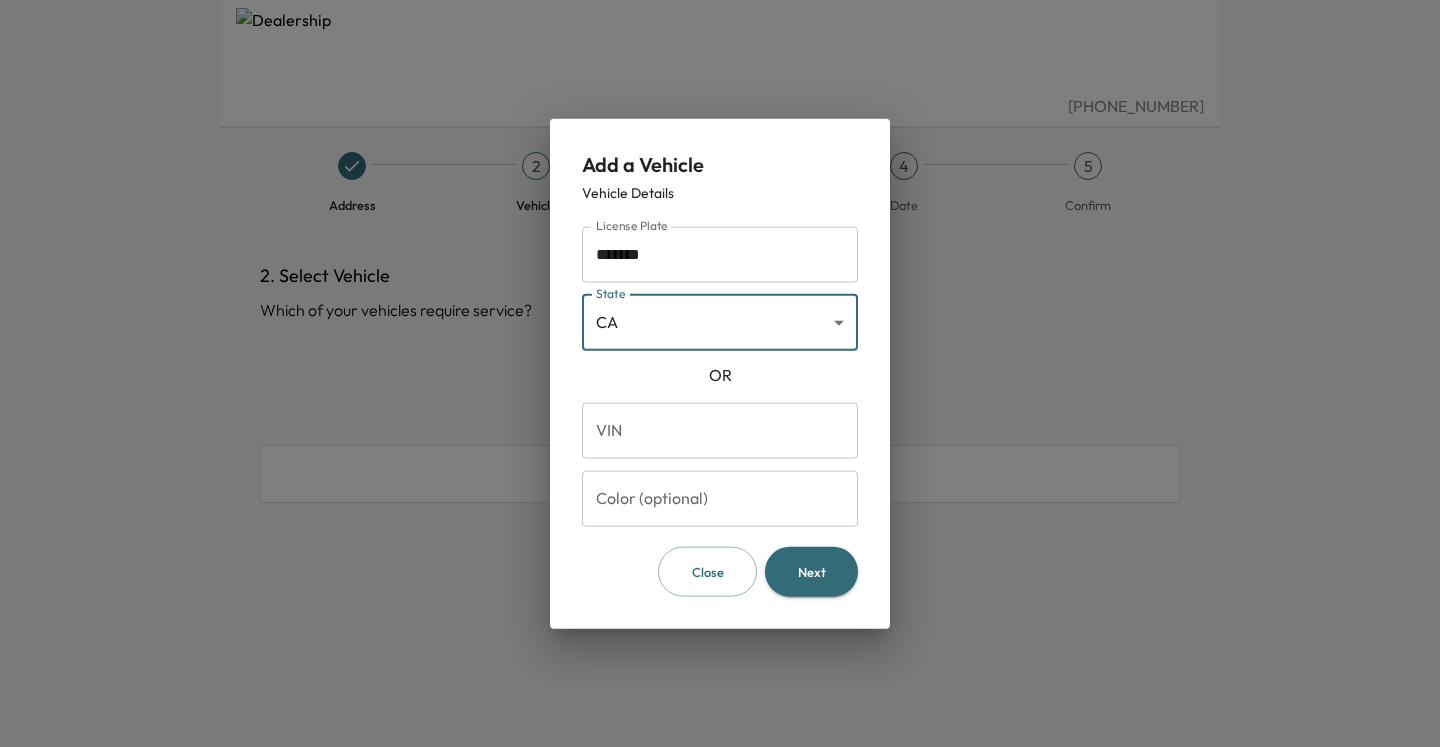 click on "Next" at bounding box center [811, 571] 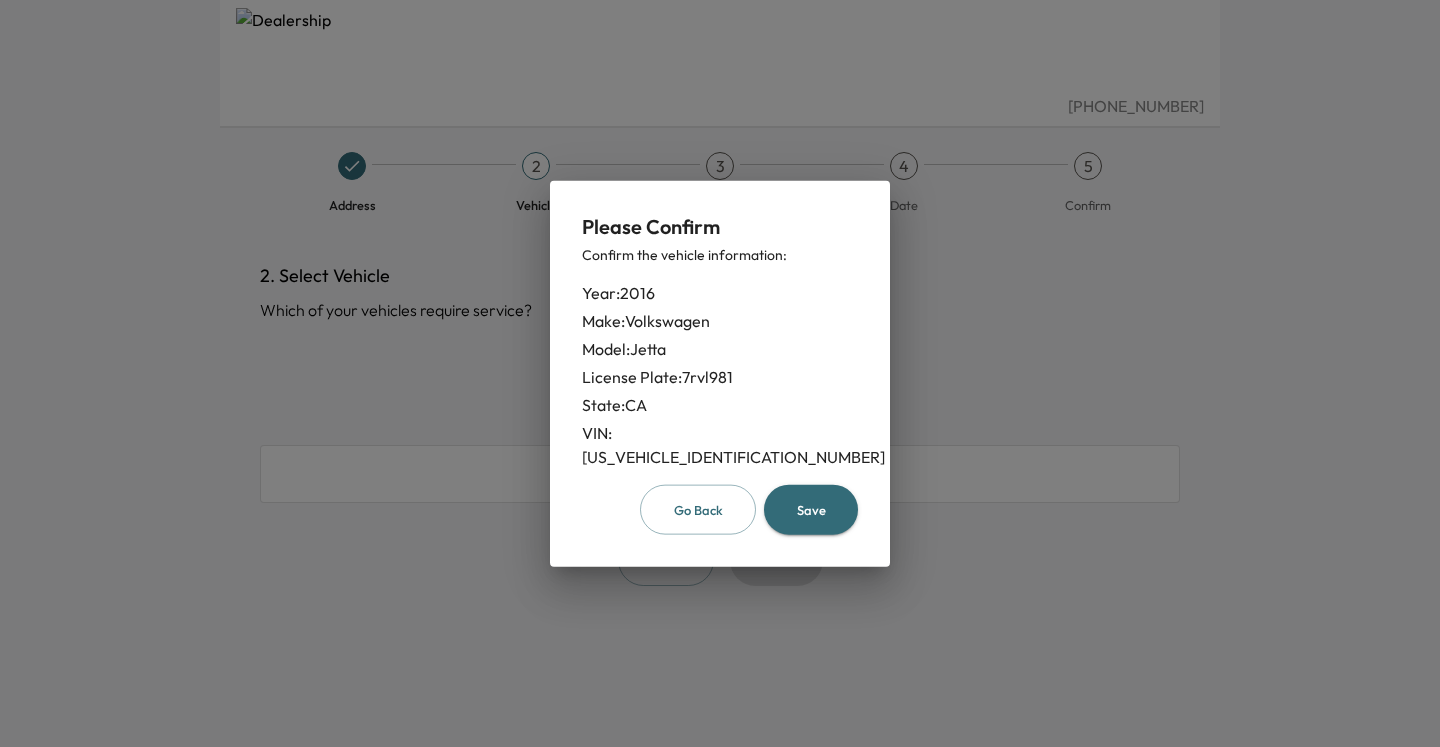 click on "Save" at bounding box center (811, 509) 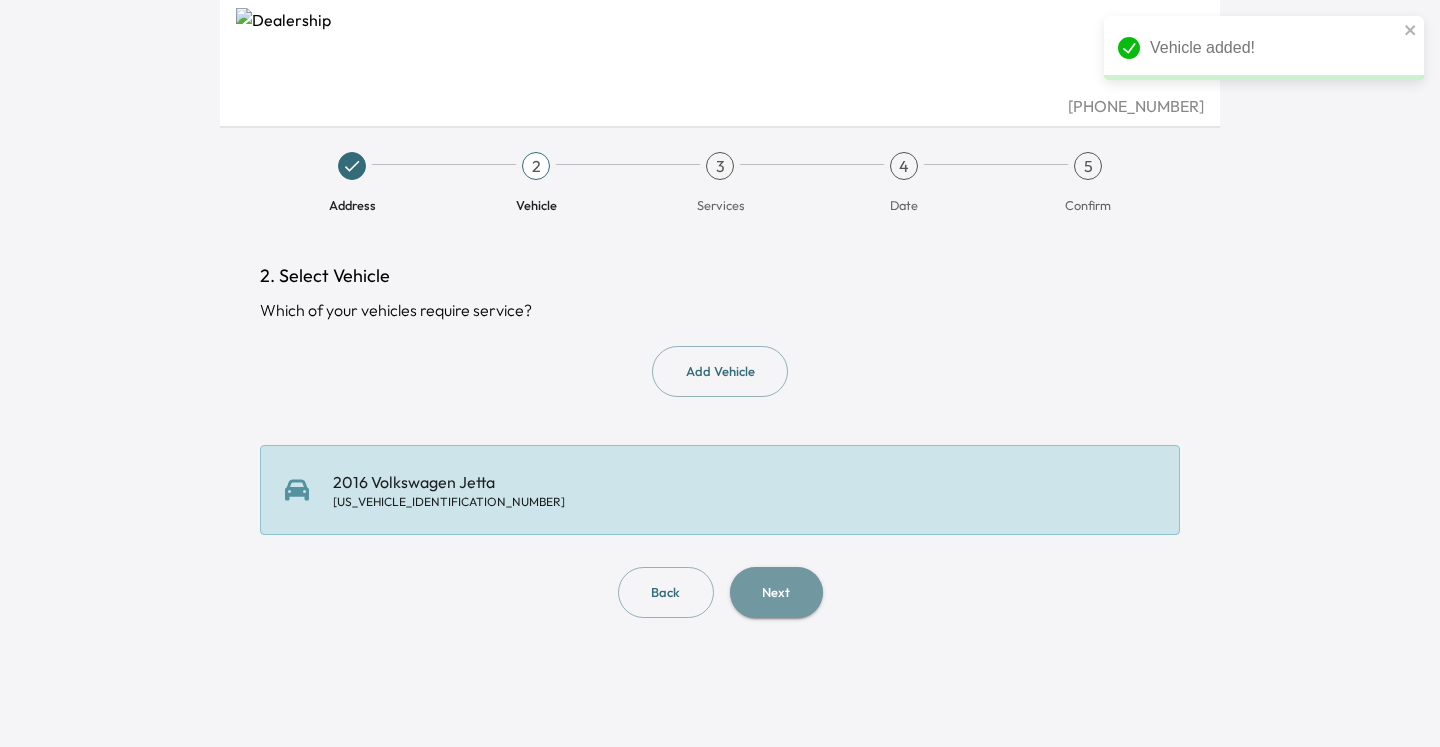 click on "Next" at bounding box center (776, 592) 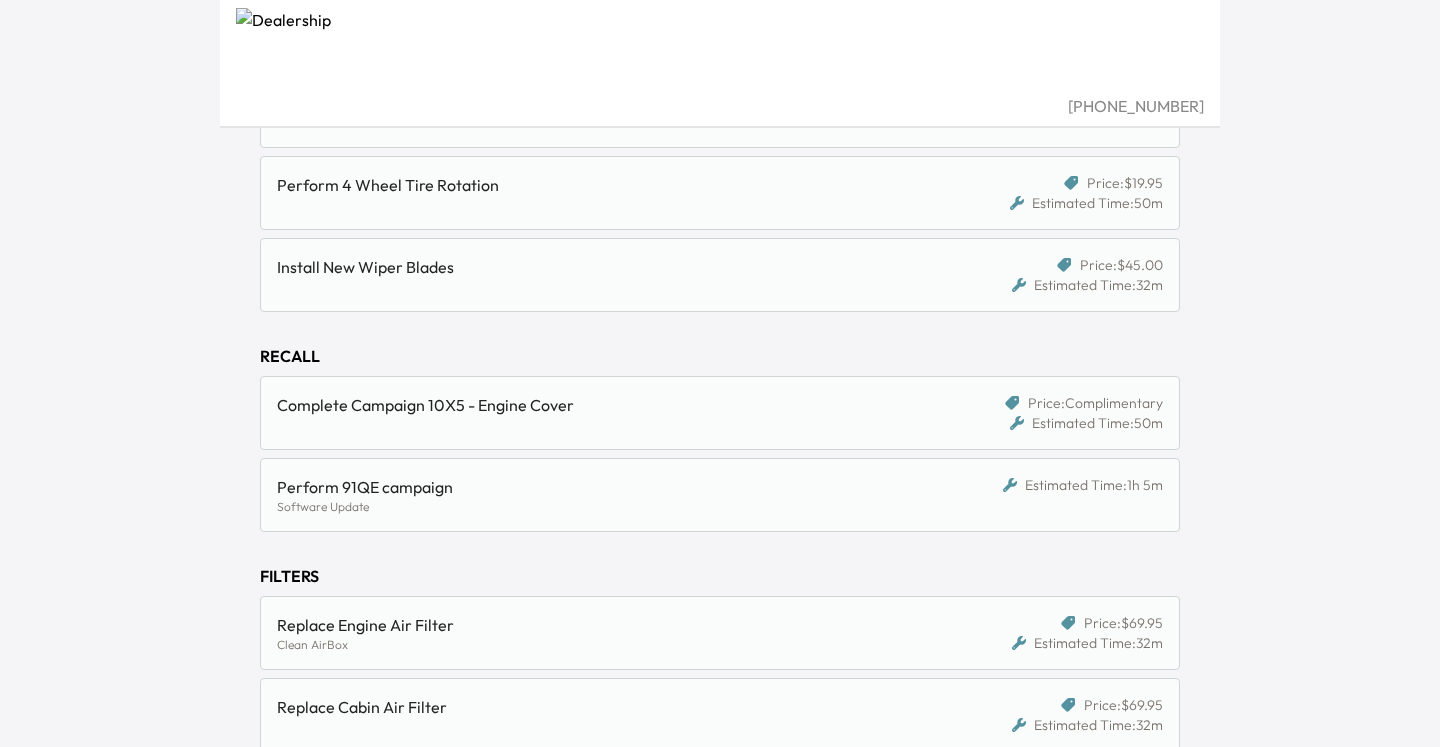 scroll, scrollTop: 0, scrollLeft: 0, axis: both 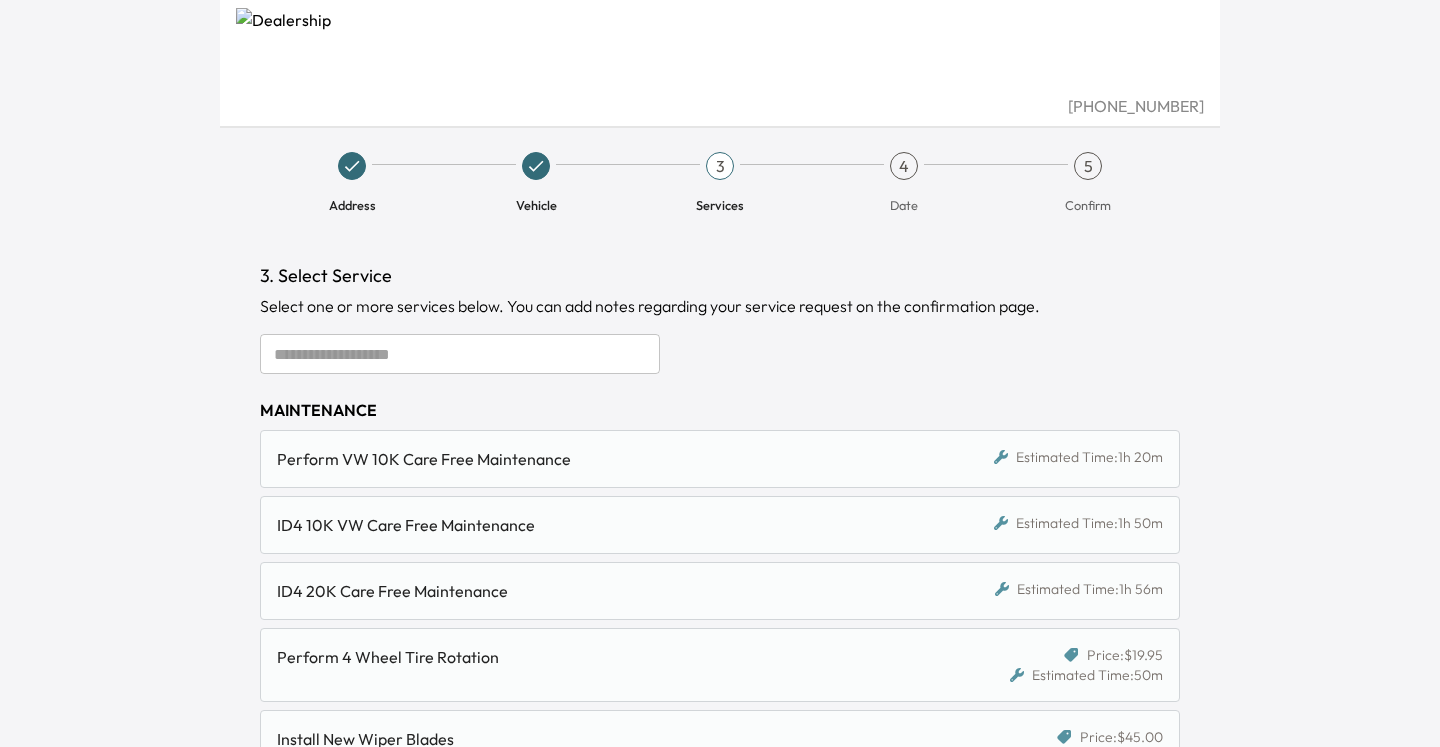 click at bounding box center (460, 354) 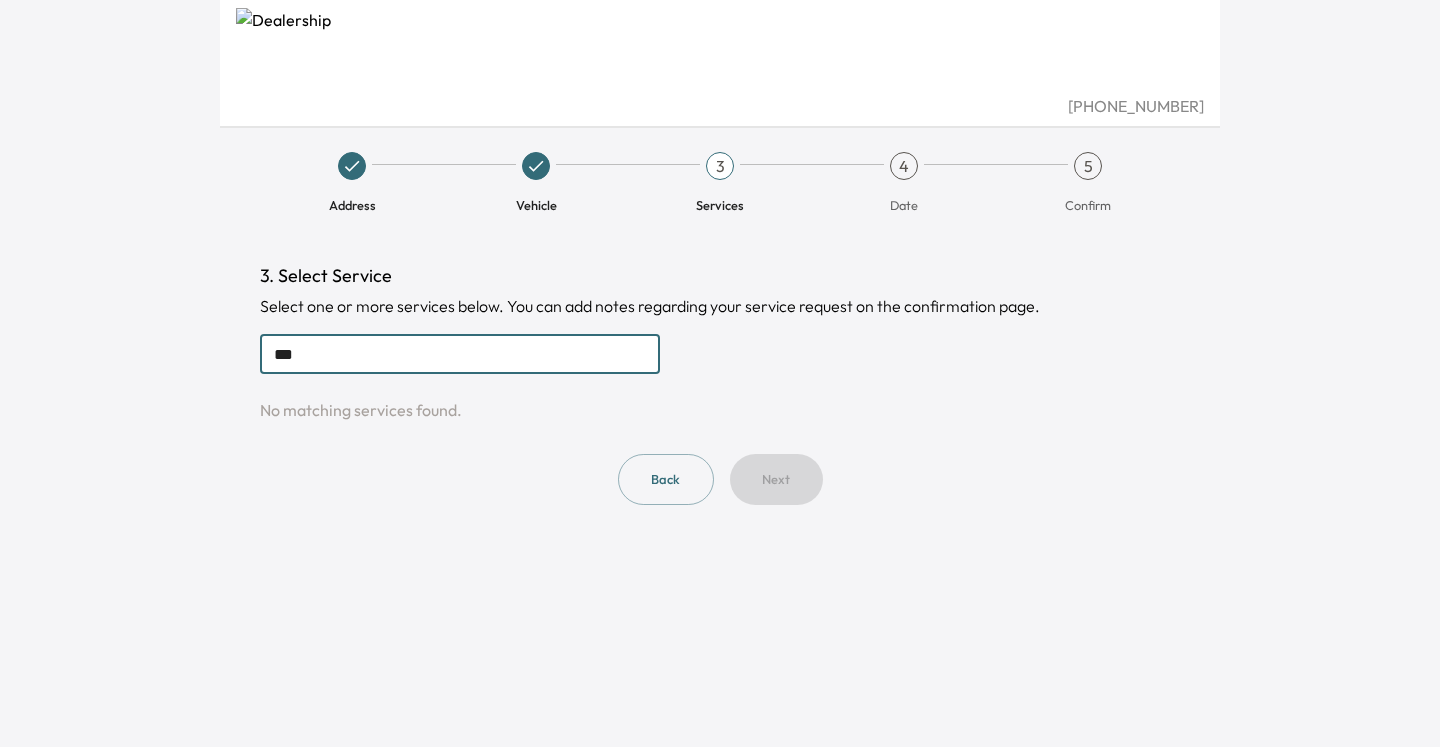 type on "***" 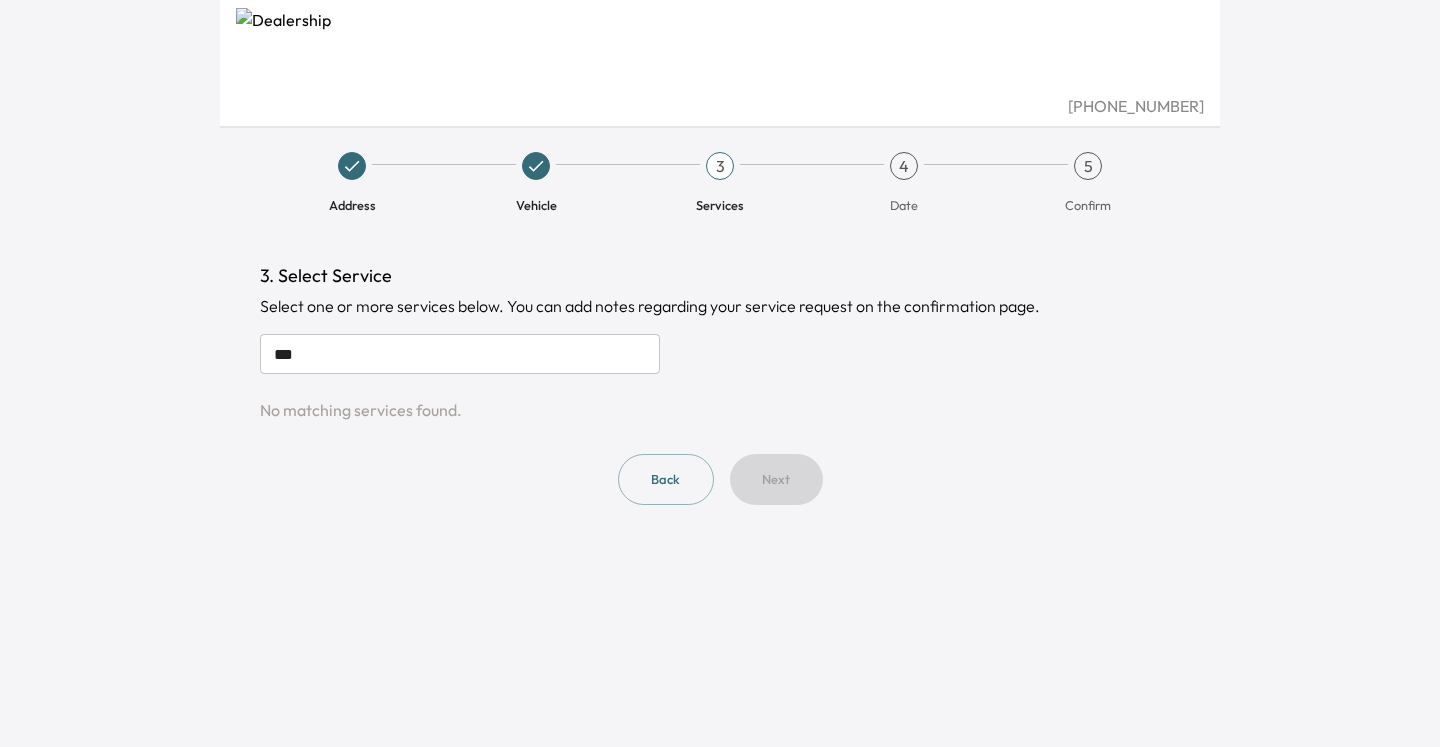 click on "3. Select Service Select one or more services below. You can add notes regarding your service request on the confirmation page. *** ​ No matching services found. Back Next" at bounding box center [720, 383] 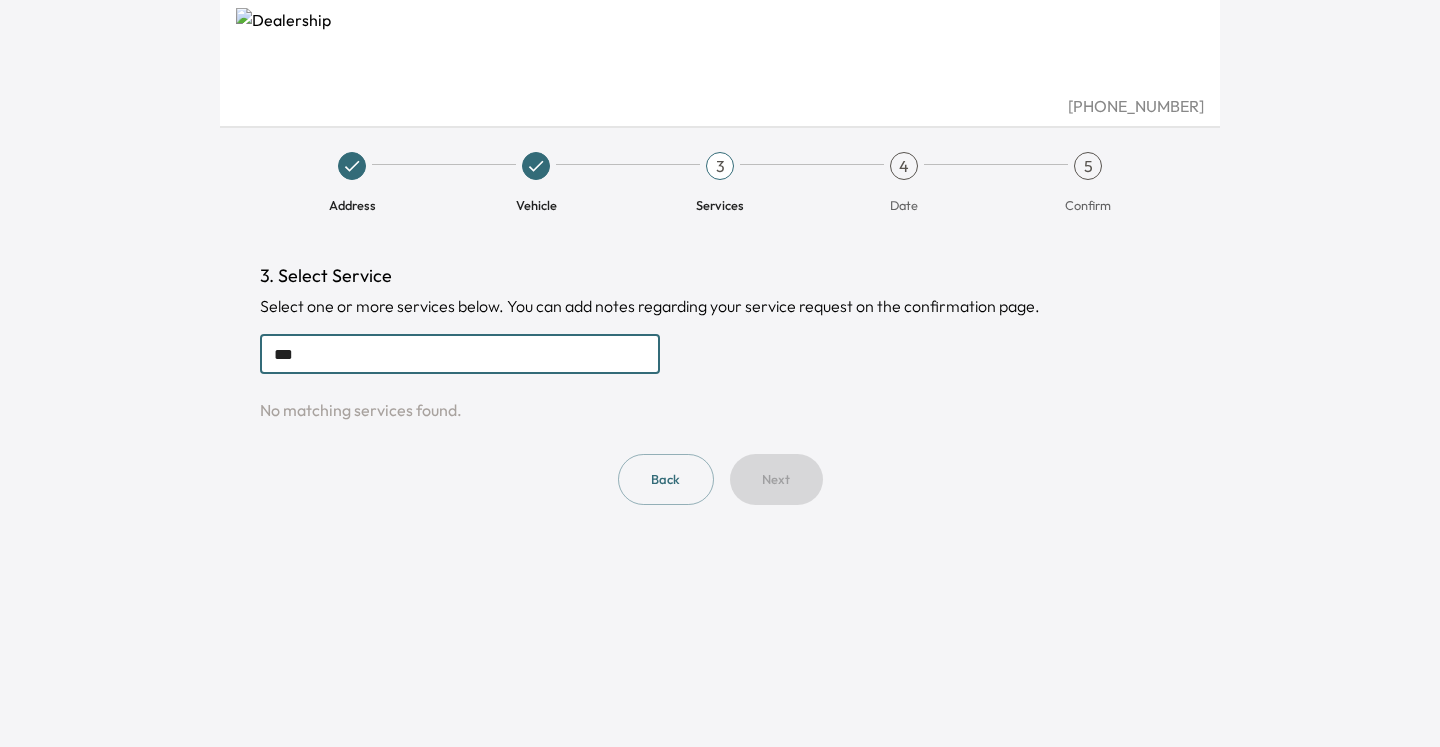 click on "***" at bounding box center [460, 354] 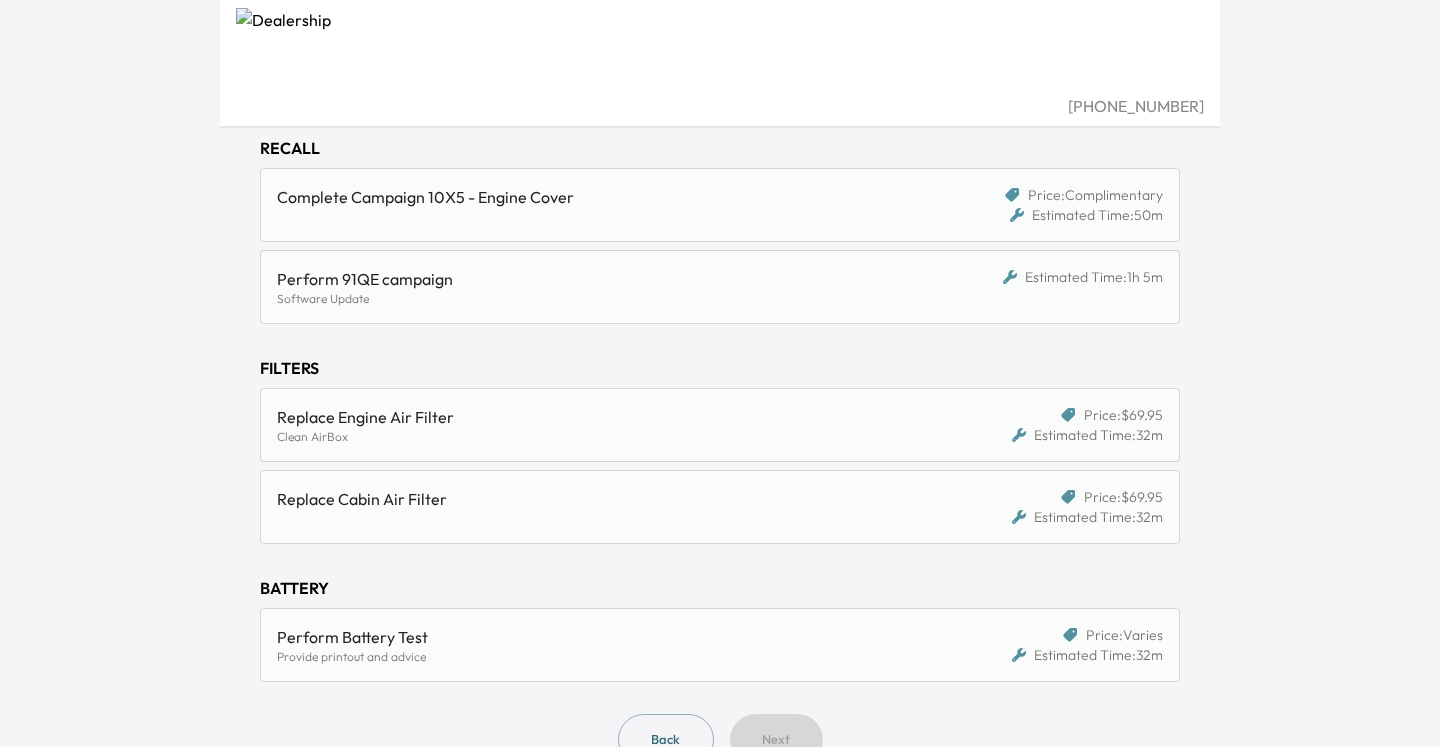 scroll, scrollTop: 730, scrollLeft: 0, axis: vertical 